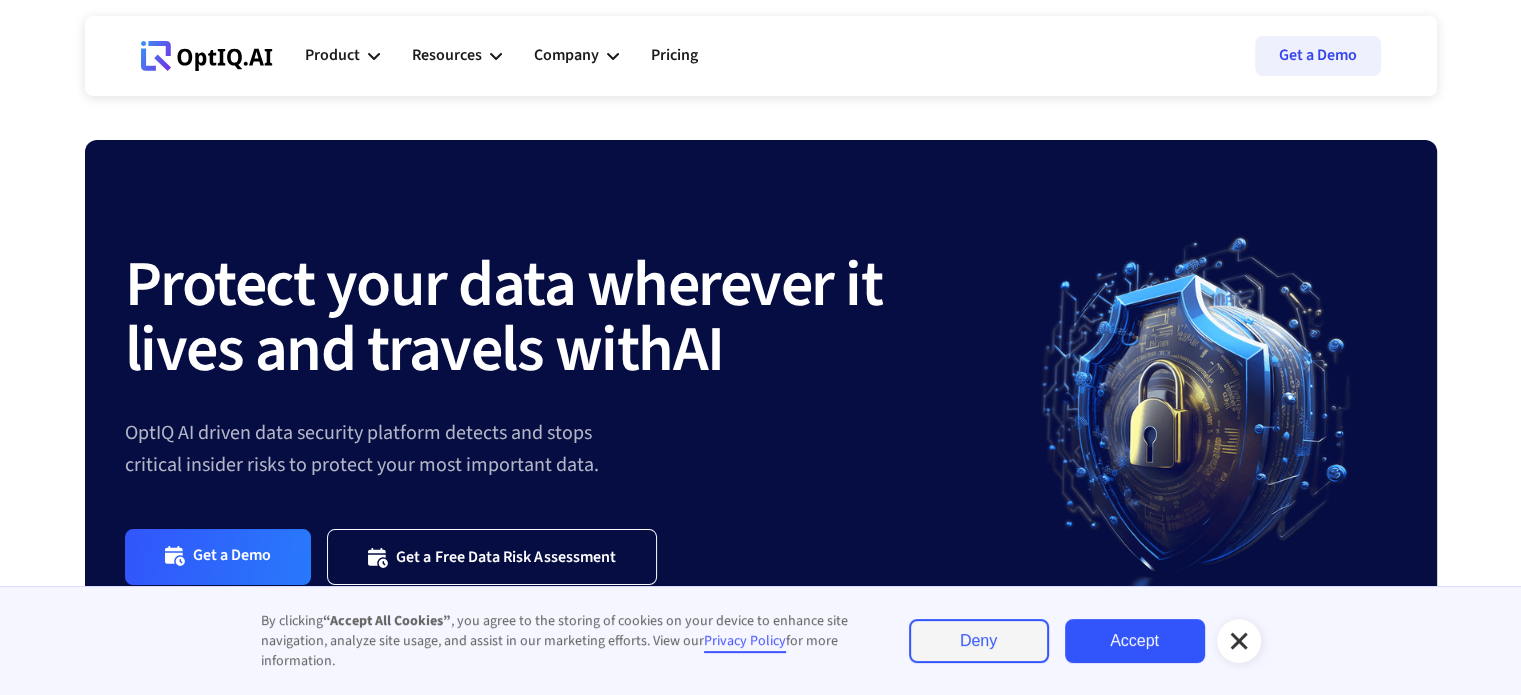 scroll, scrollTop: 0, scrollLeft: 0, axis: both 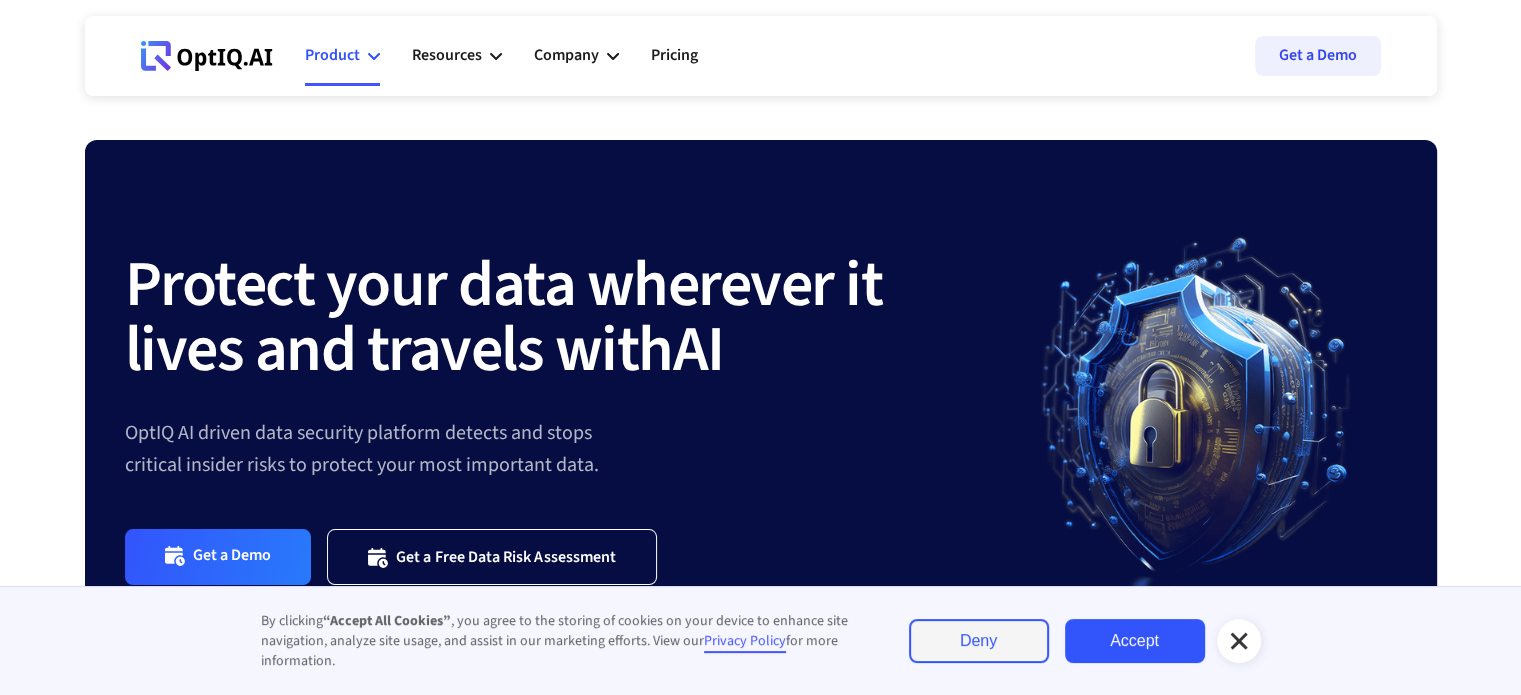 click on "Product" at bounding box center (332, 55) 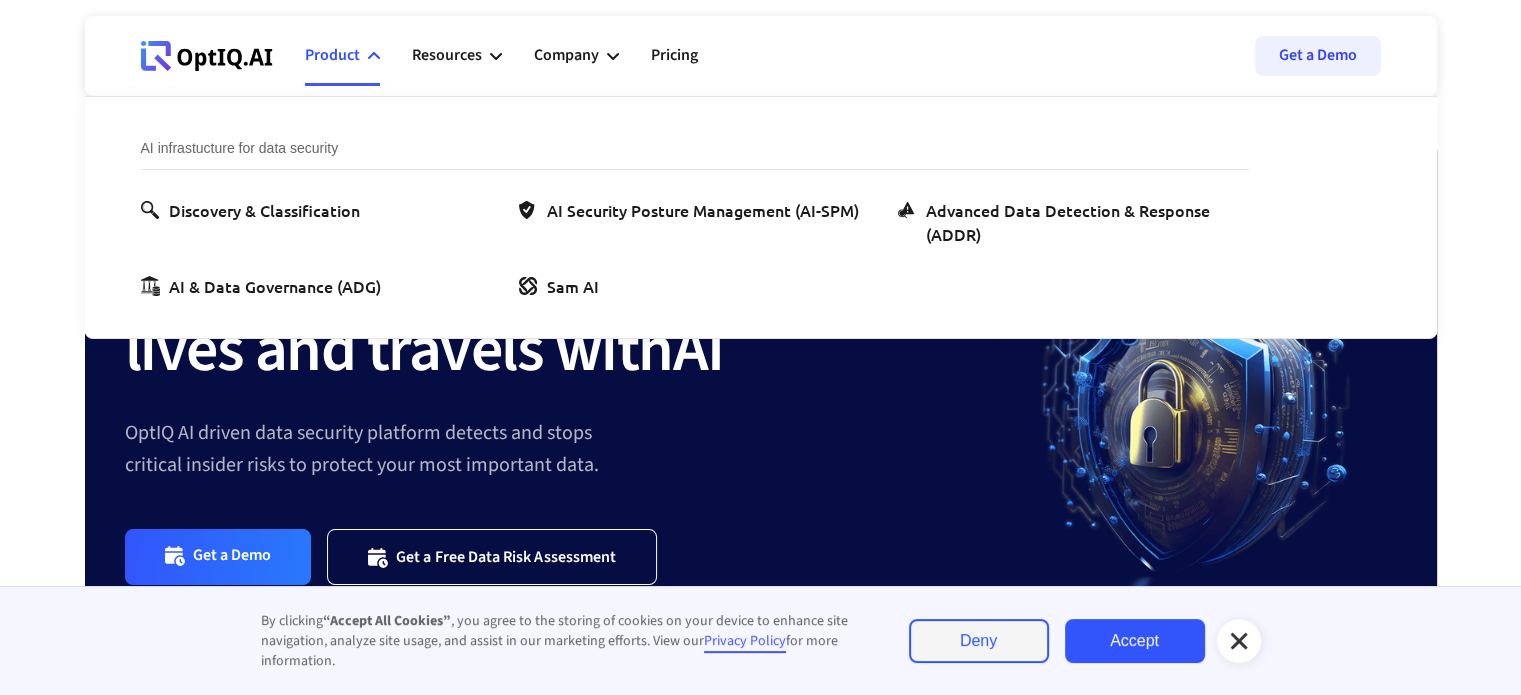 click on "Protect your data wherever it  lives and travels with  AI OptIQ AI driven data security platform detects and stops critical insider risks to protect your most important data. Get a Demo Get a Free Data Risk Assessment Built by the team that has helped secure" at bounding box center [760, 497] 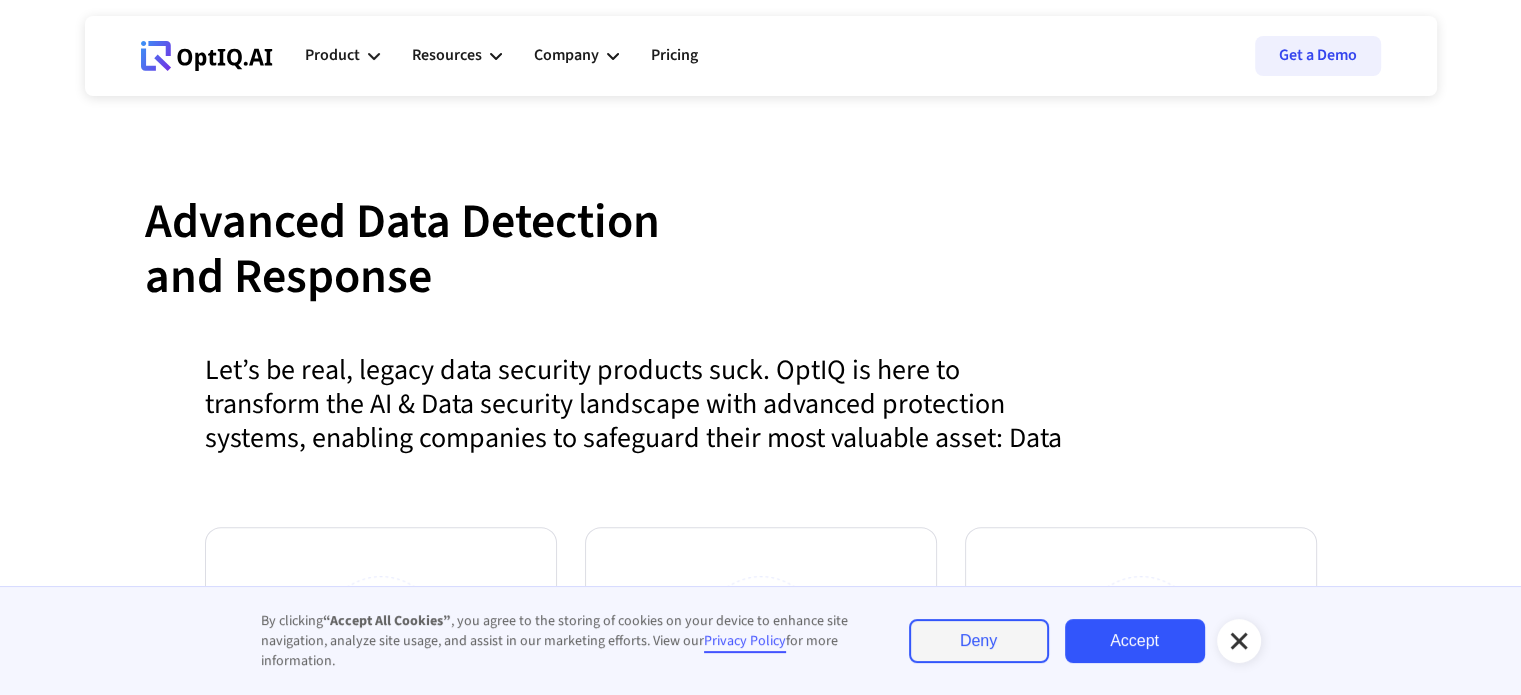 click on "Accept" at bounding box center [1135, 641] 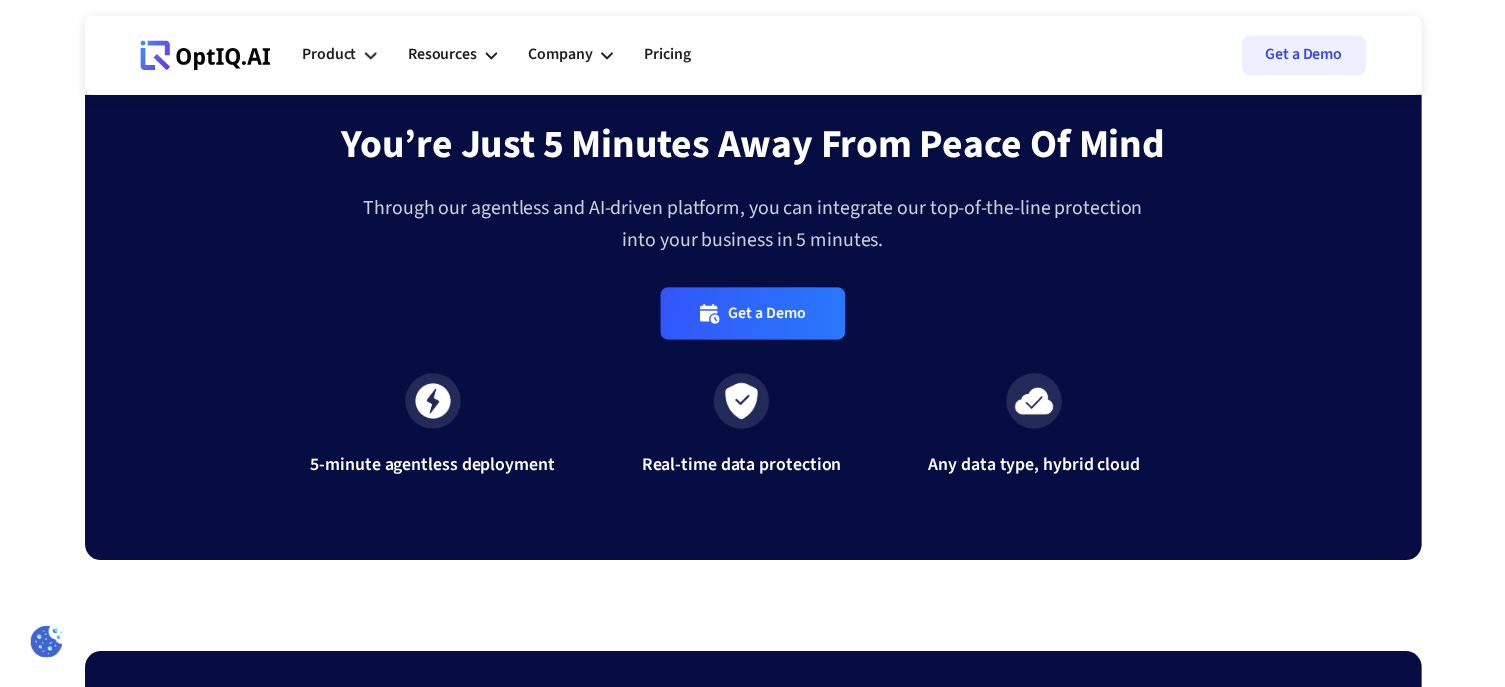 scroll, scrollTop: 6500, scrollLeft: 0, axis: vertical 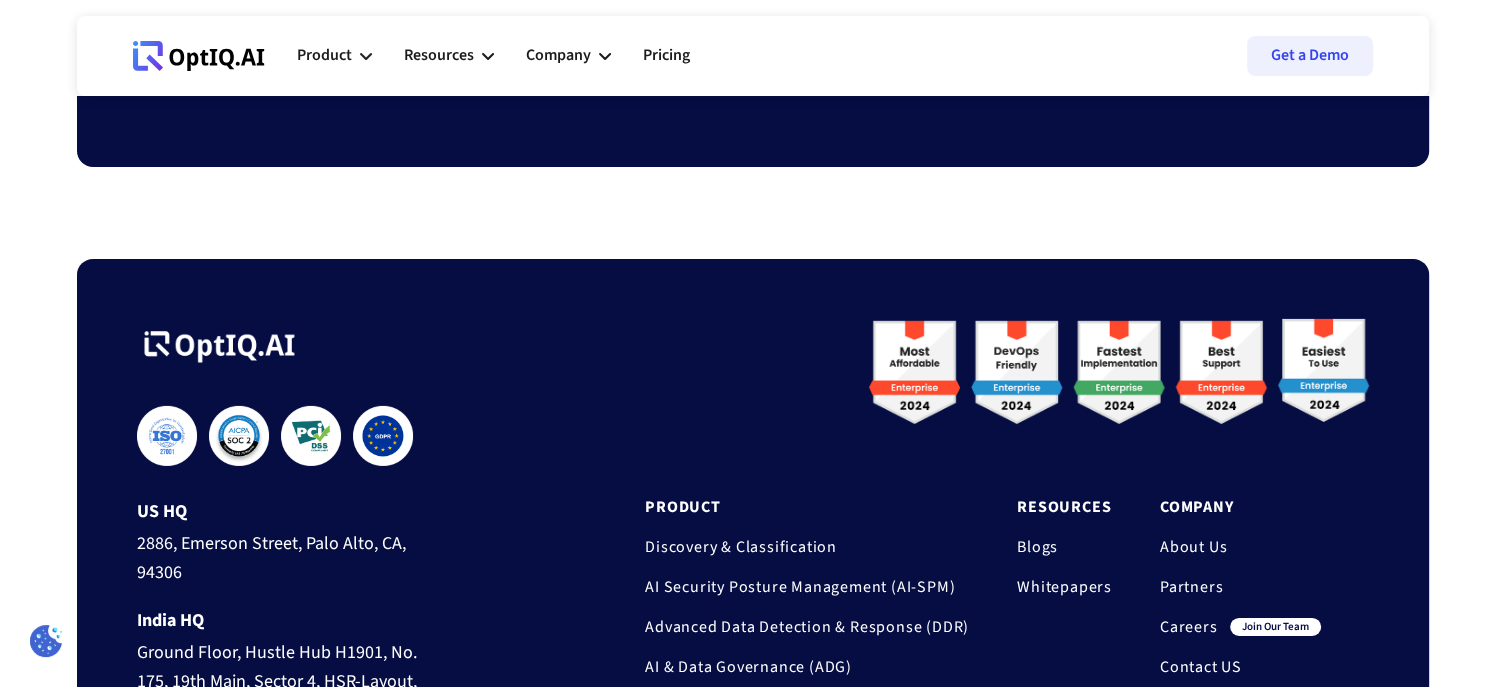 drag, startPoint x: 120, startPoint y: 41, endPoint x: 271, endPoint y: 60, distance: 152.19067 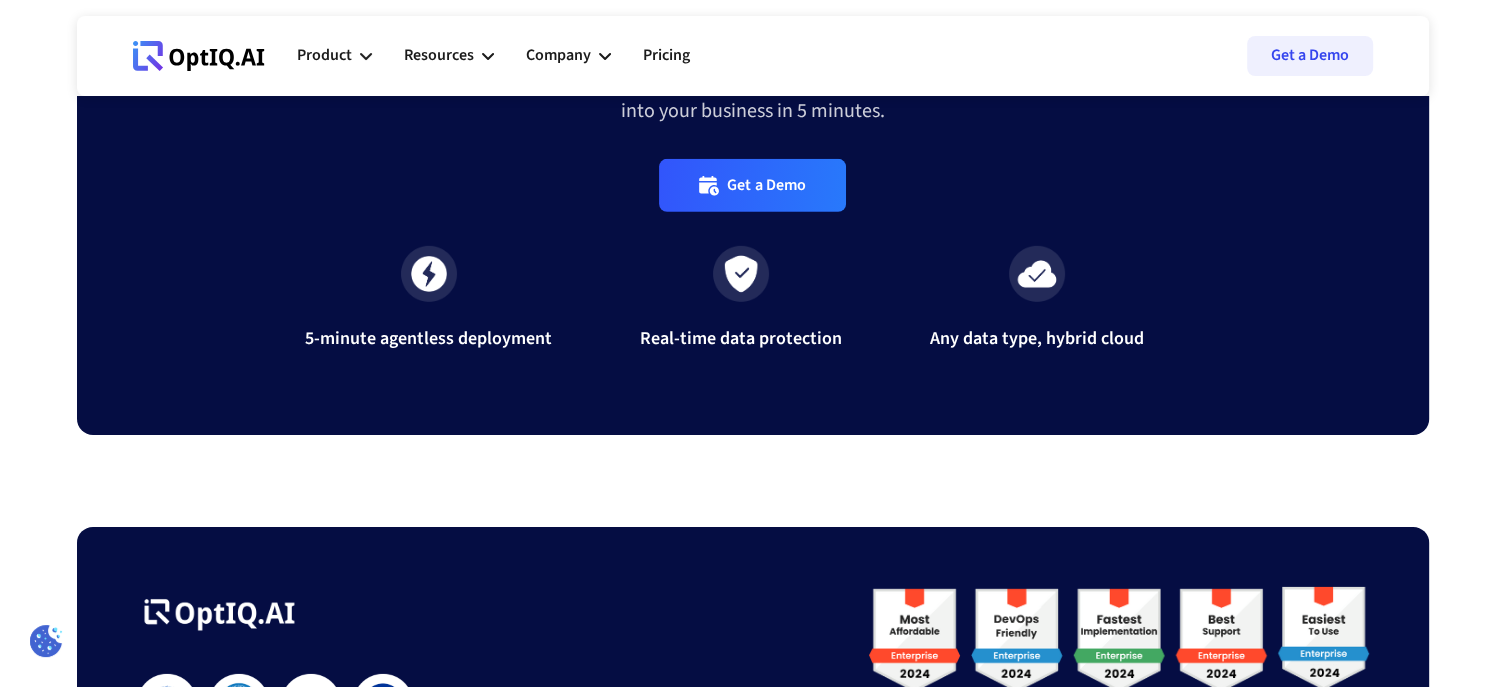 scroll, scrollTop: 6000, scrollLeft: 0, axis: vertical 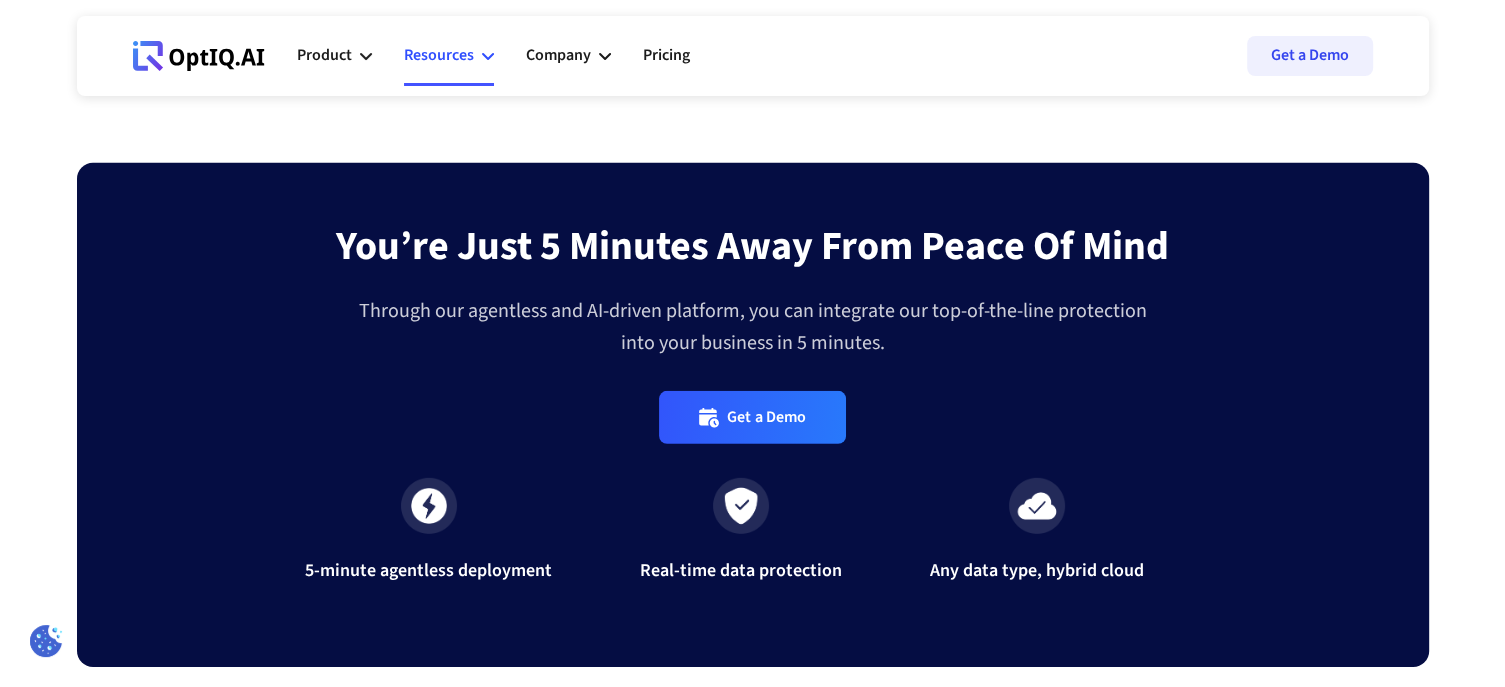 click on "Resources" at bounding box center [439, 55] 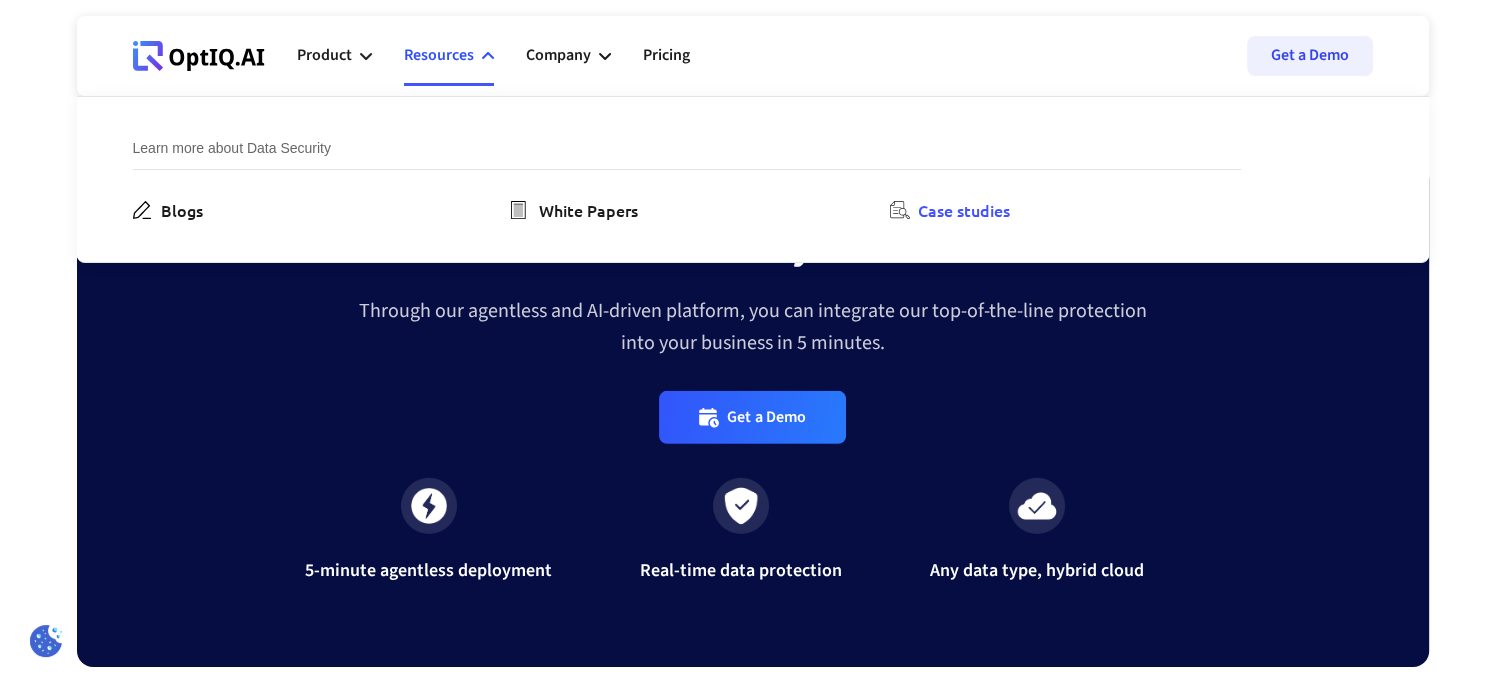click on "Case studies" at bounding box center [964, 210] 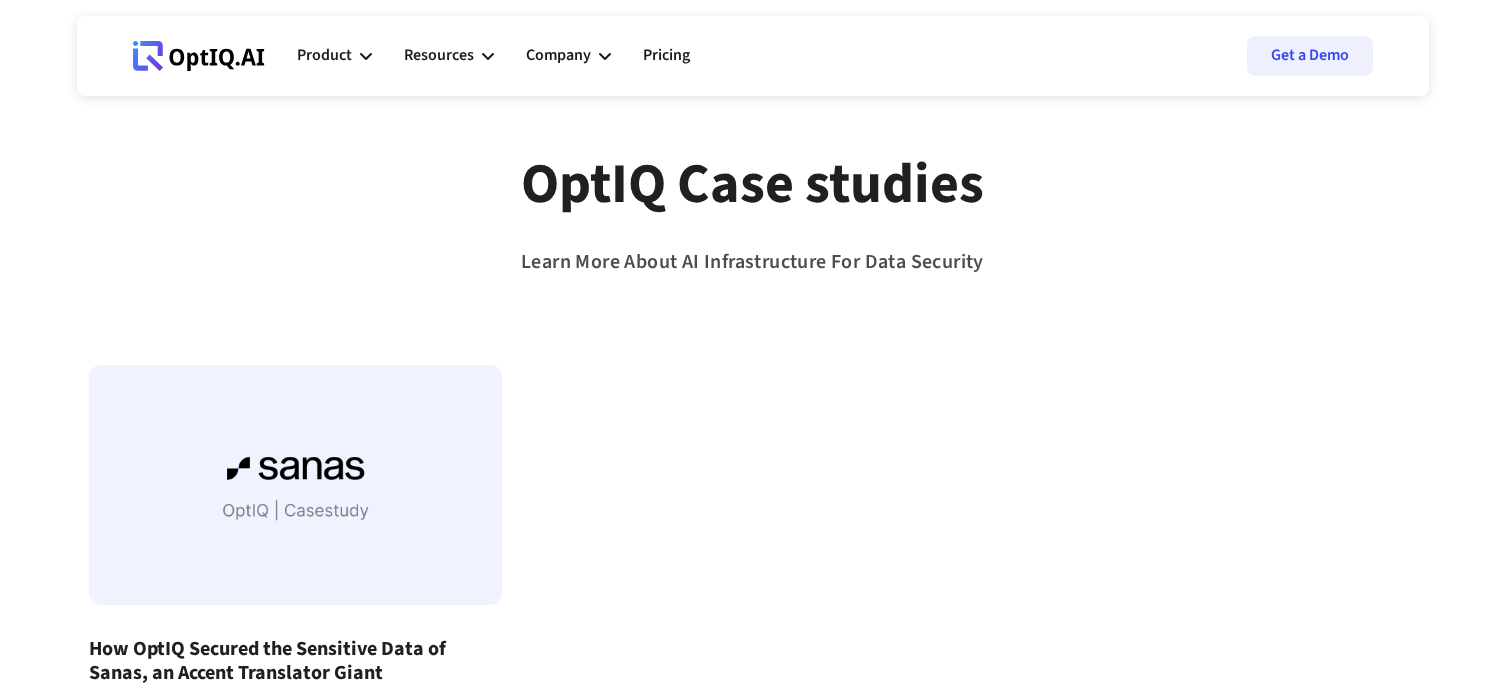 scroll, scrollTop: 200, scrollLeft: 0, axis: vertical 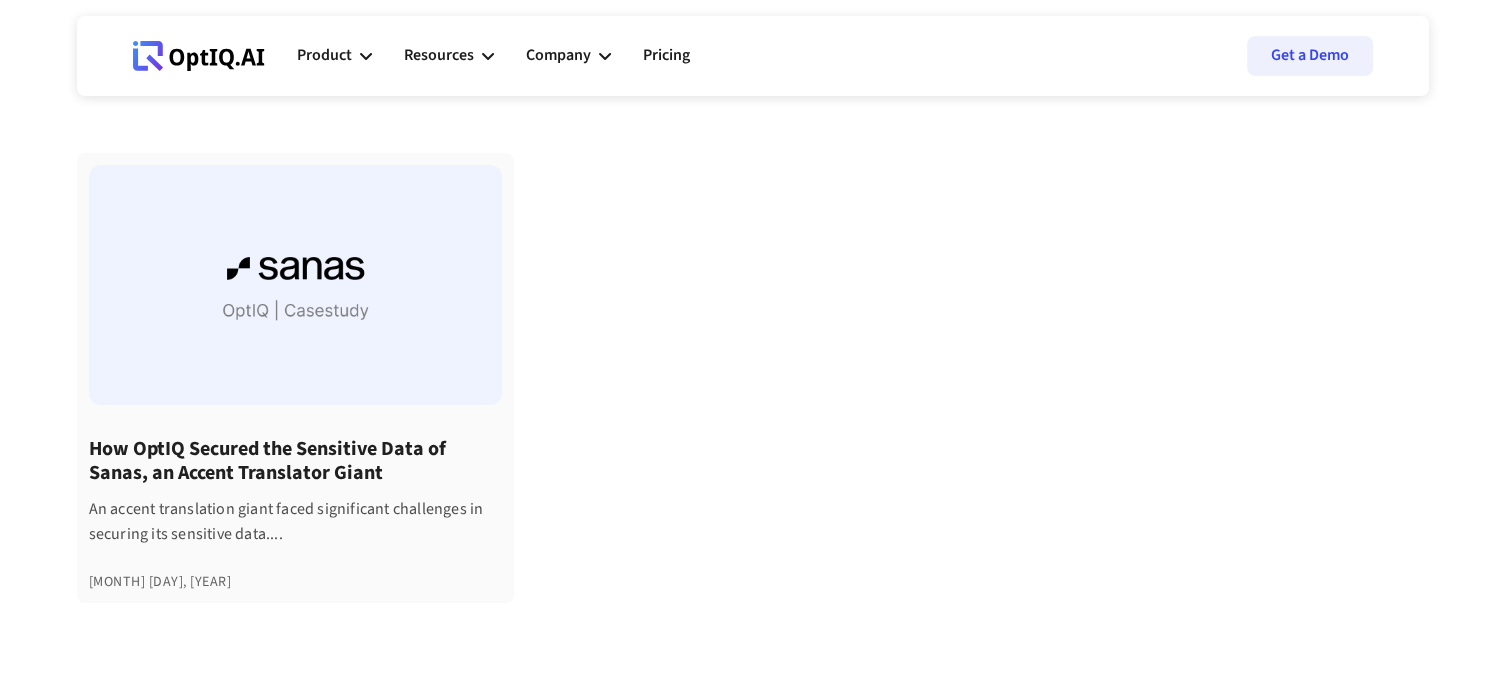 click on "How OptIQ Secured the Sensitive Data of Sanas, an Accent Translator Giant" at bounding box center (295, 461) 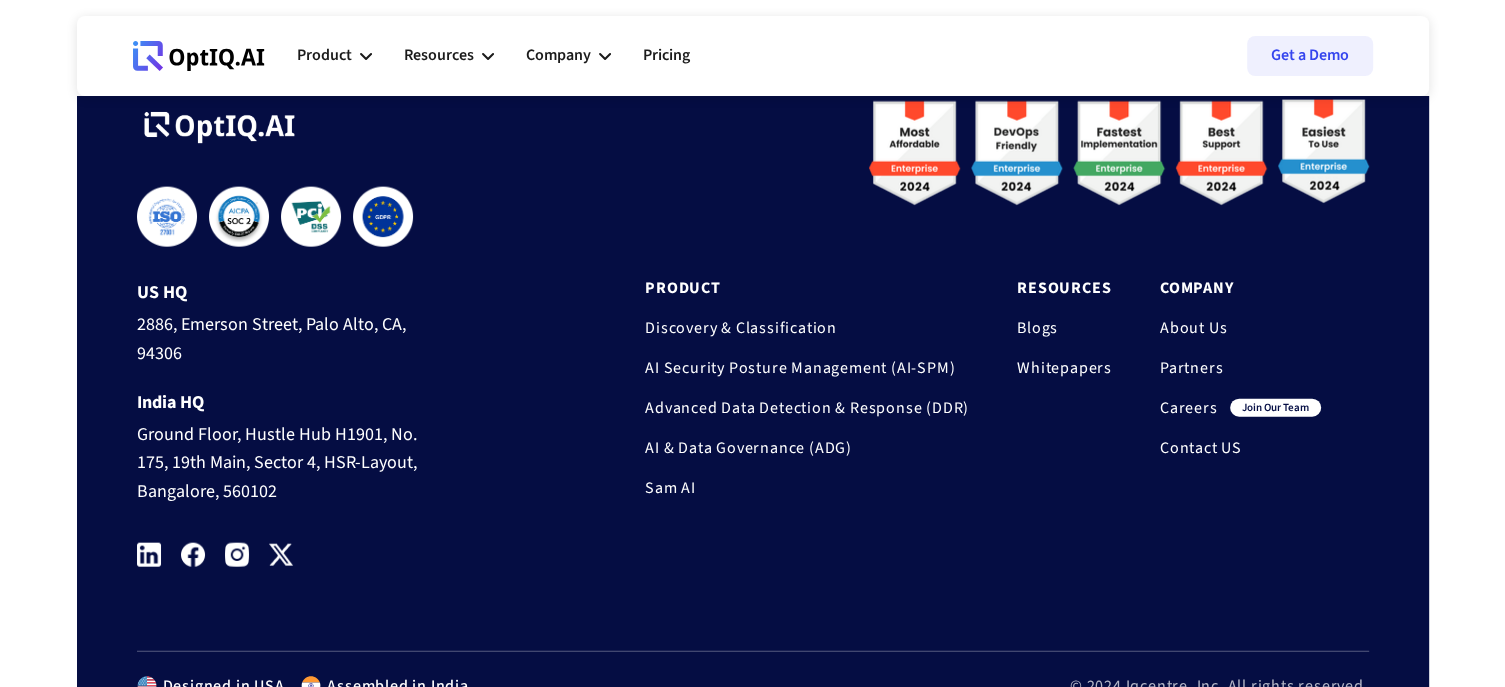 scroll, scrollTop: 4600, scrollLeft: 0, axis: vertical 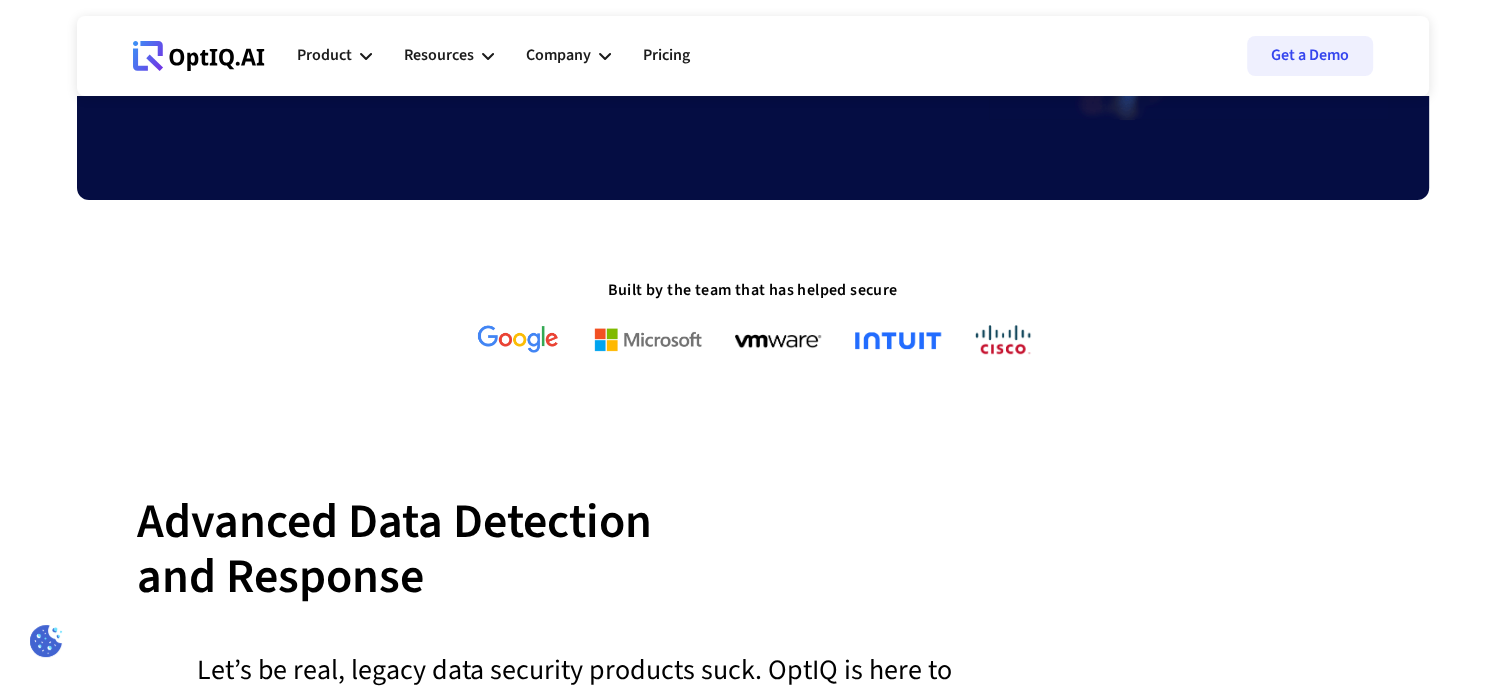 click on "Product
AI infrastucture for data security
Discovery & Classification
AI Security Posture Management (AI-SPM)
Advanced Data Detection & Response (ADDR)
AI & Data Governance (ADG)
Sam AI Resources
Learn more about Data Security
Blogs
White Papers
Case studies Company
Get to know about OptIQ
About Us
Partners
Careers Pricing" at bounding box center [509, 56] 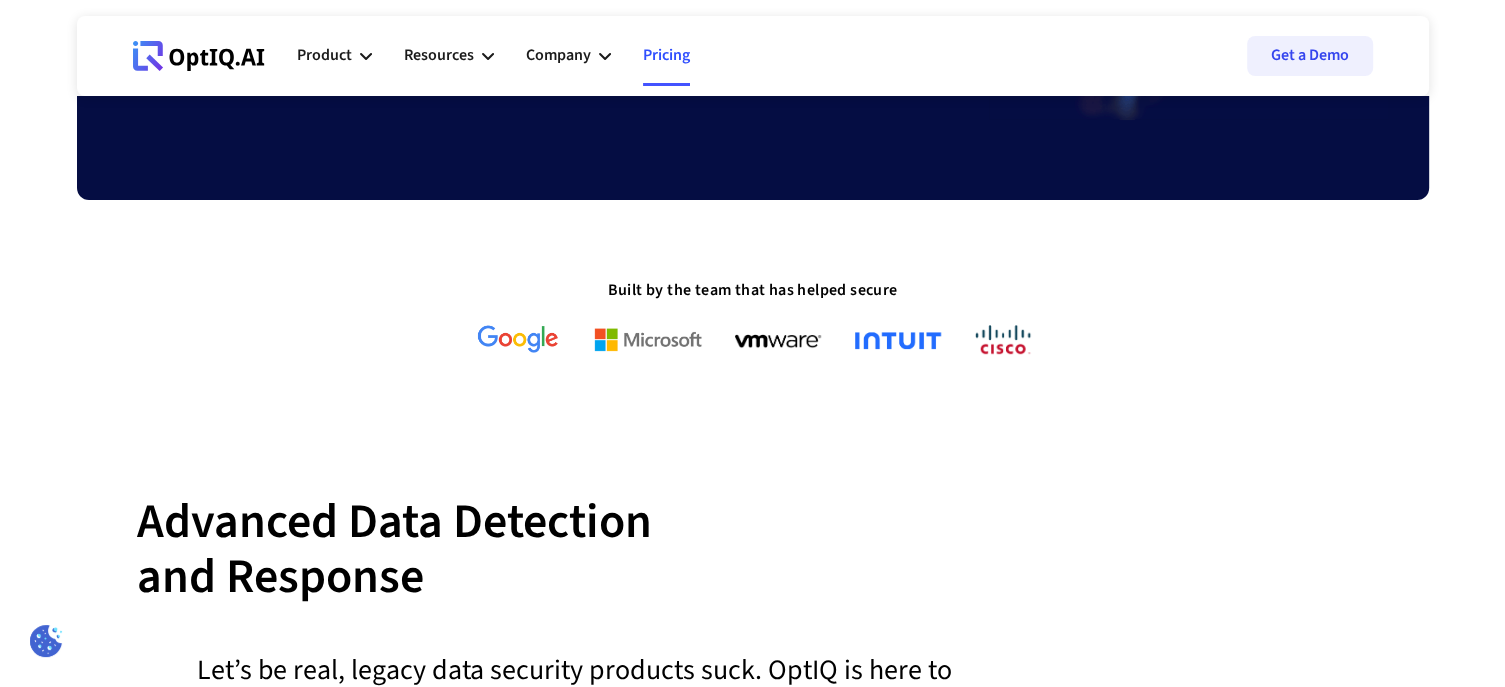 click on "Pricing" at bounding box center (666, 56) 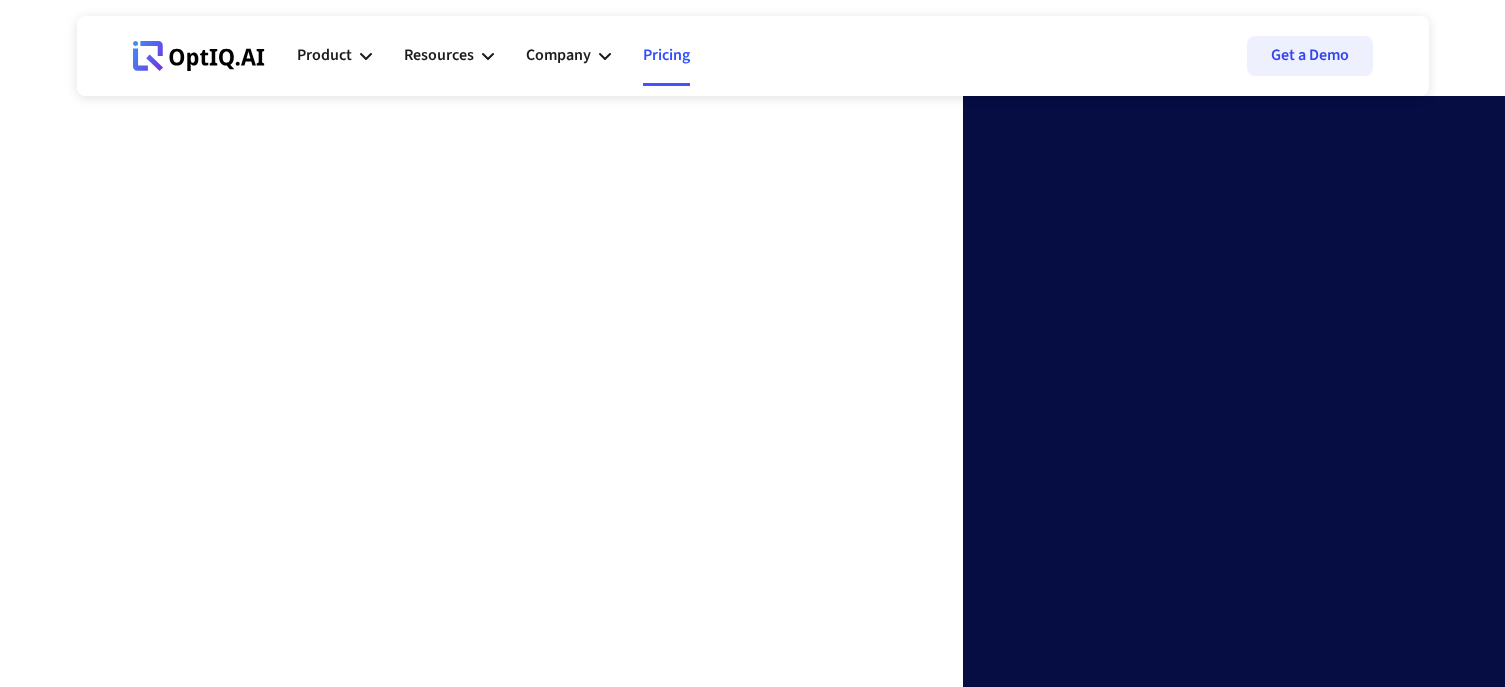 scroll, scrollTop: 0, scrollLeft: 0, axis: both 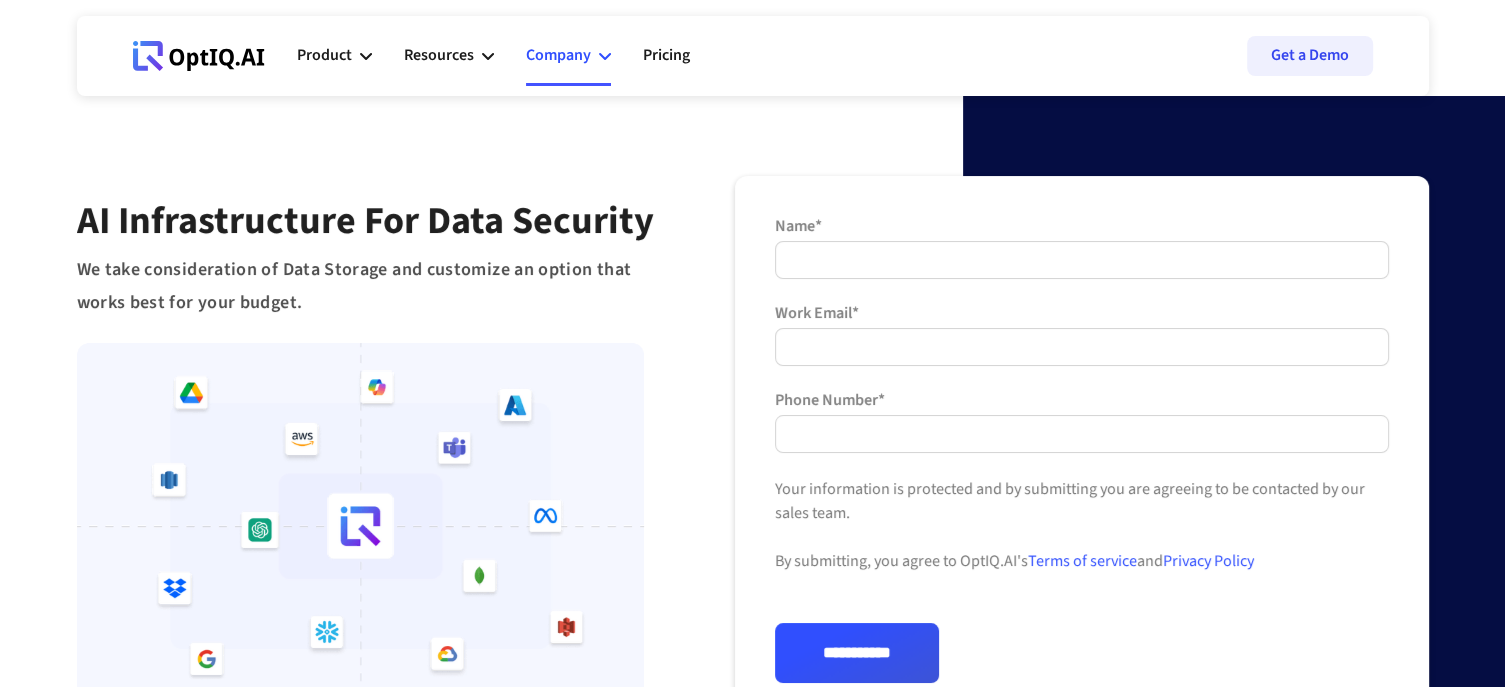 click on "Company" at bounding box center [568, 56] 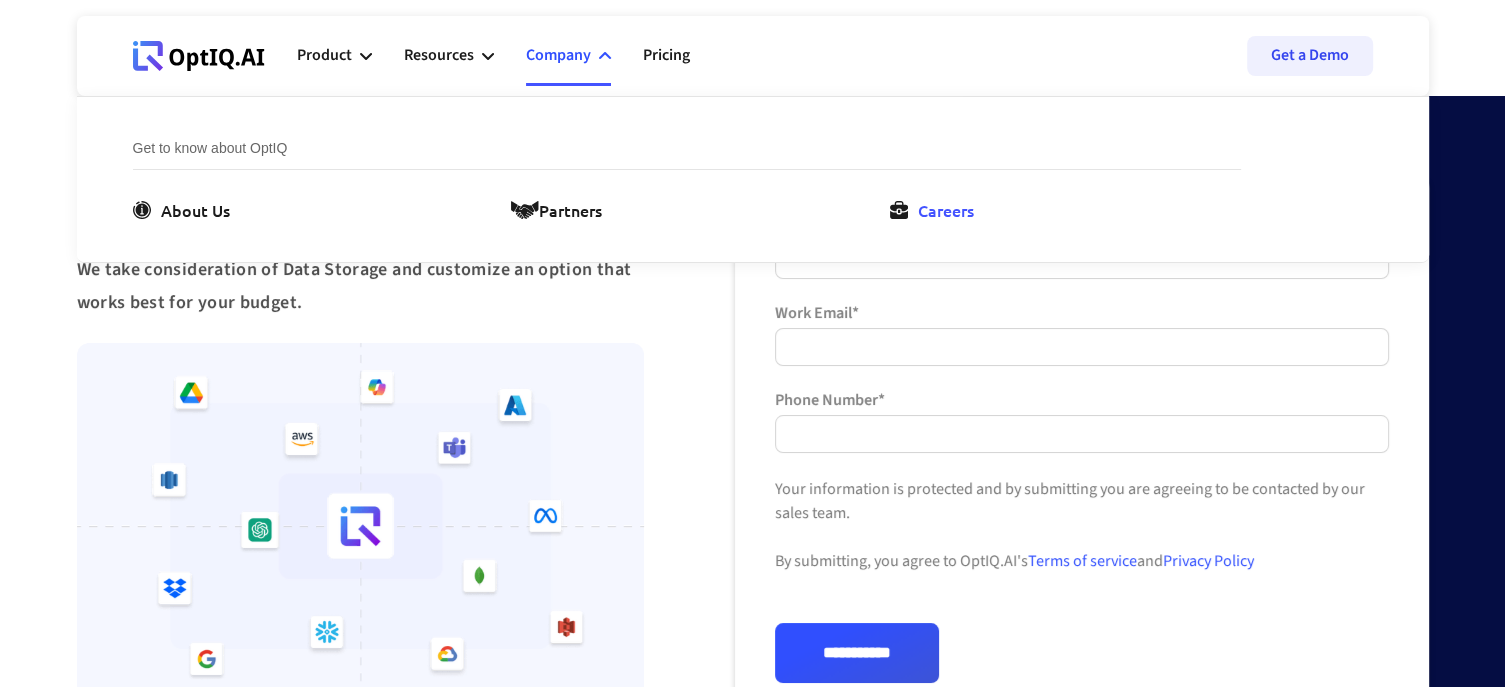 click on "Careers" at bounding box center [946, 210] 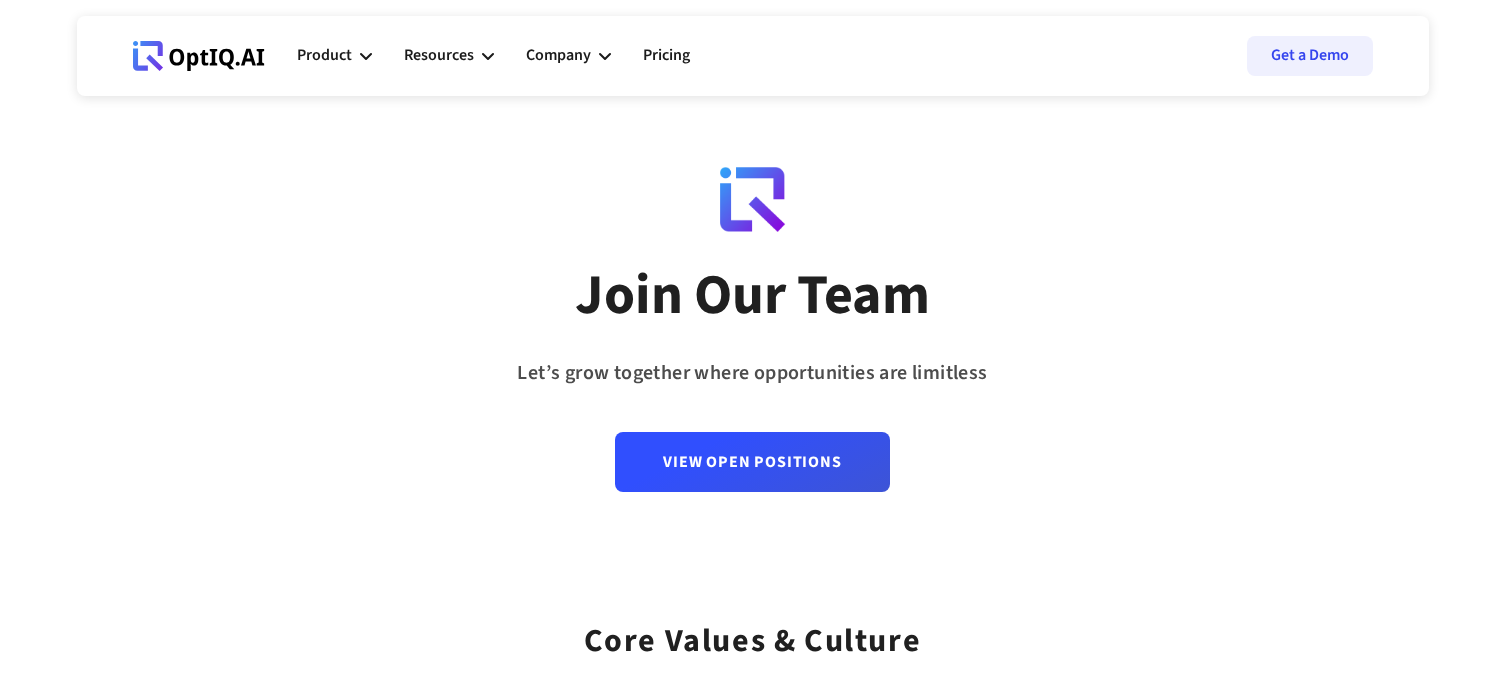 scroll, scrollTop: 0, scrollLeft: 0, axis: both 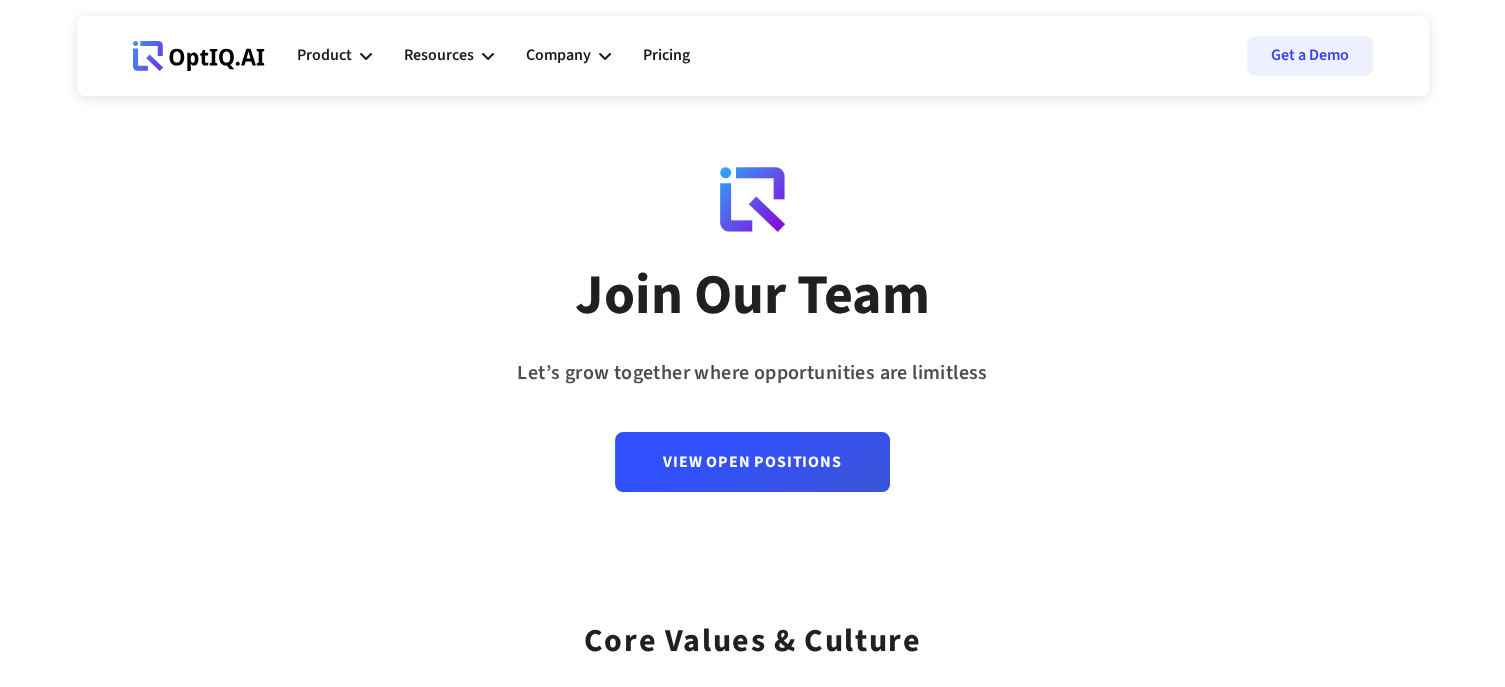 click 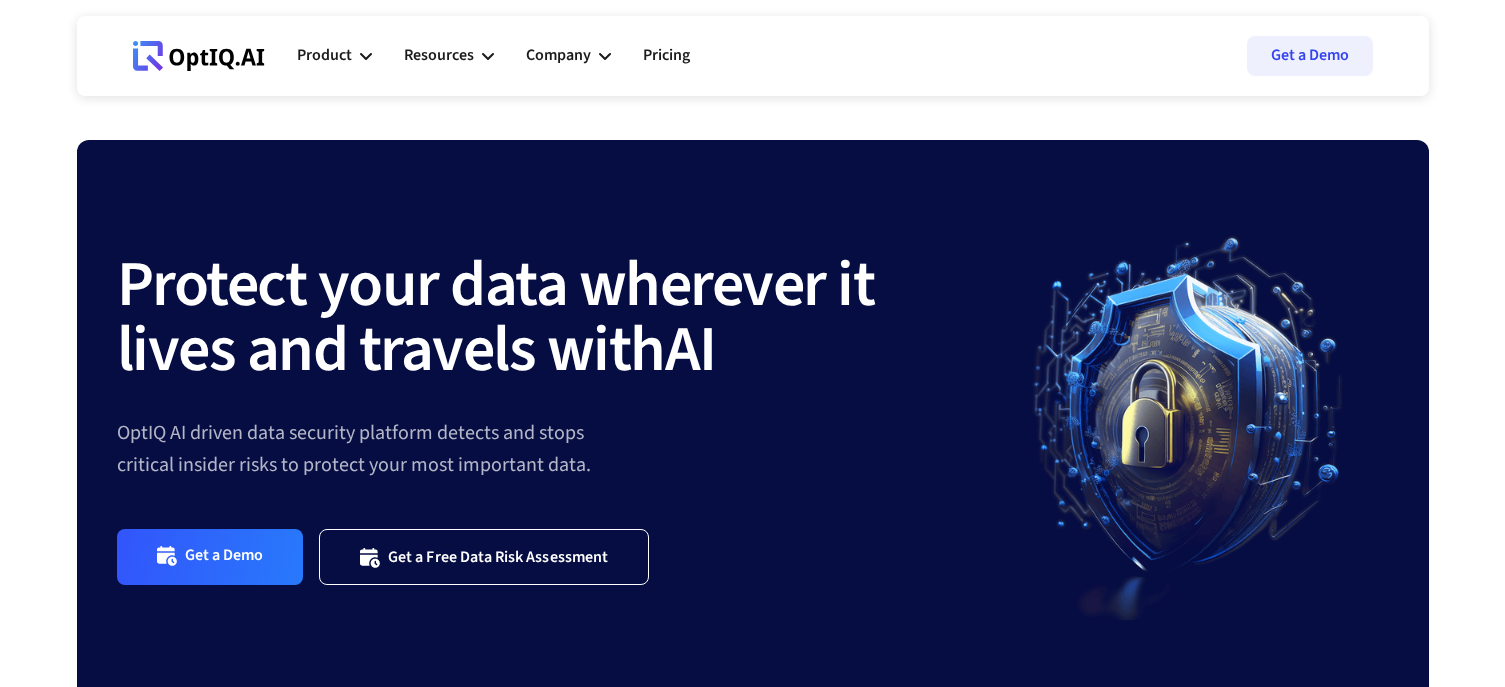 scroll, scrollTop: 0, scrollLeft: 0, axis: both 